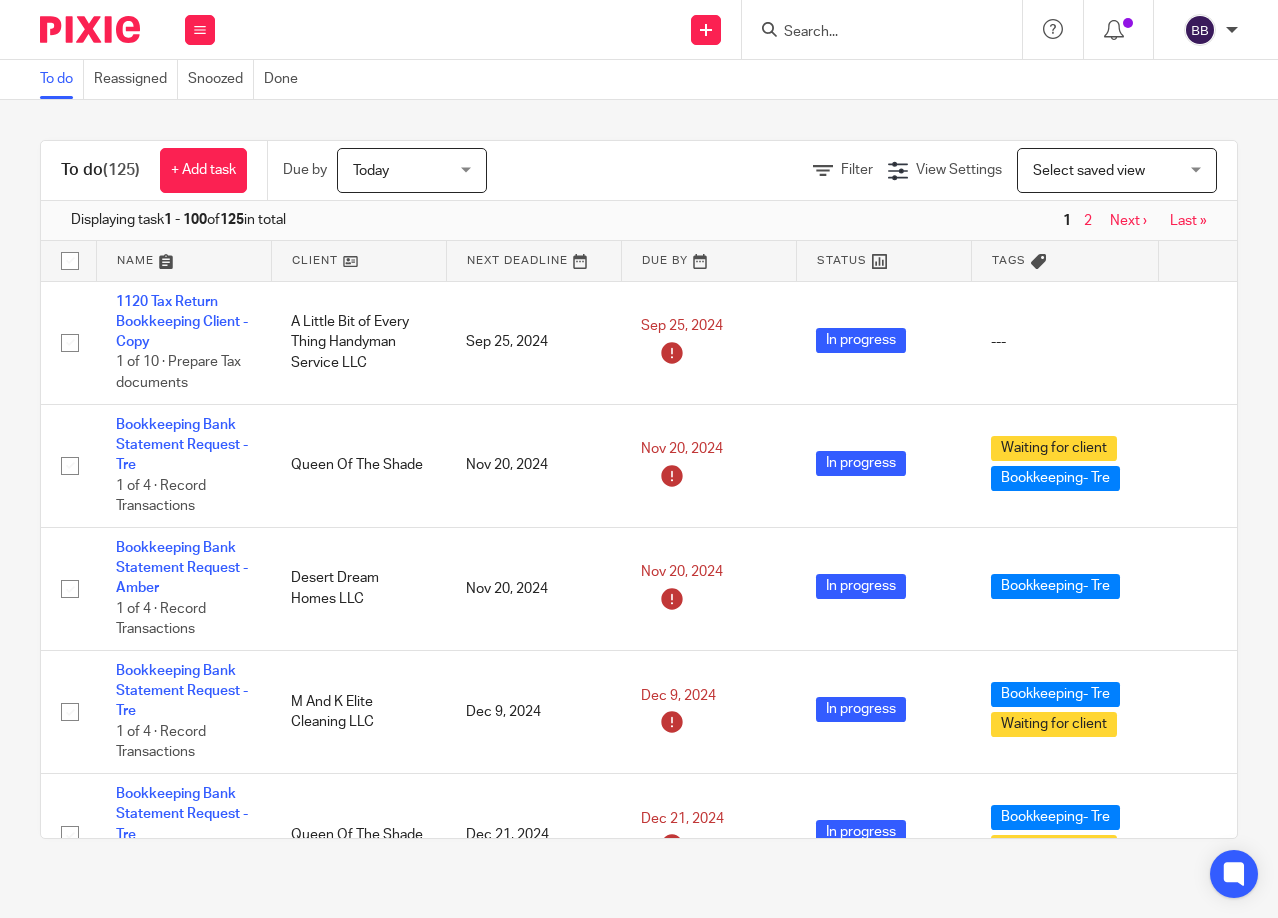 scroll, scrollTop: 0, scrollLeft: 0, axis: both 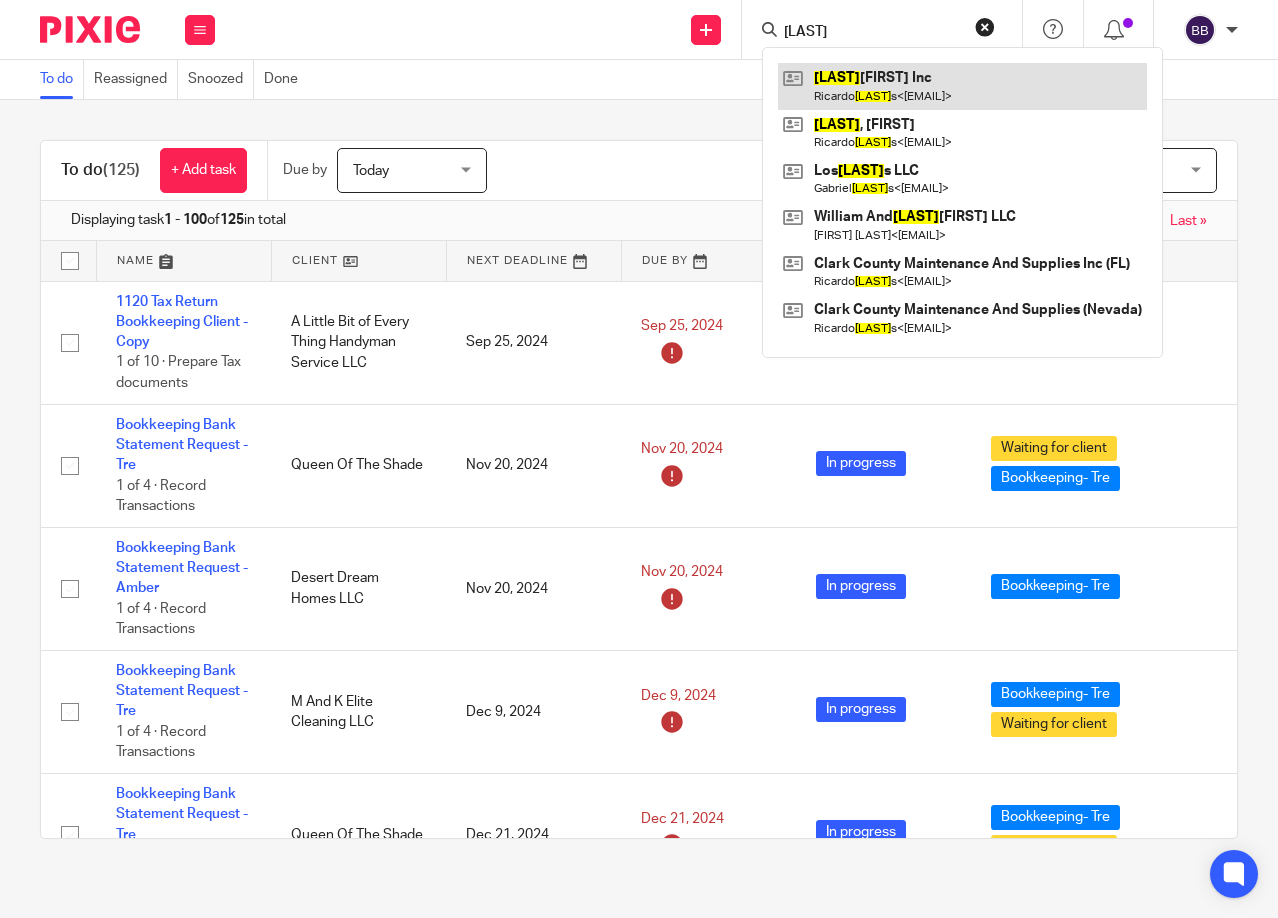type on "Rosale" 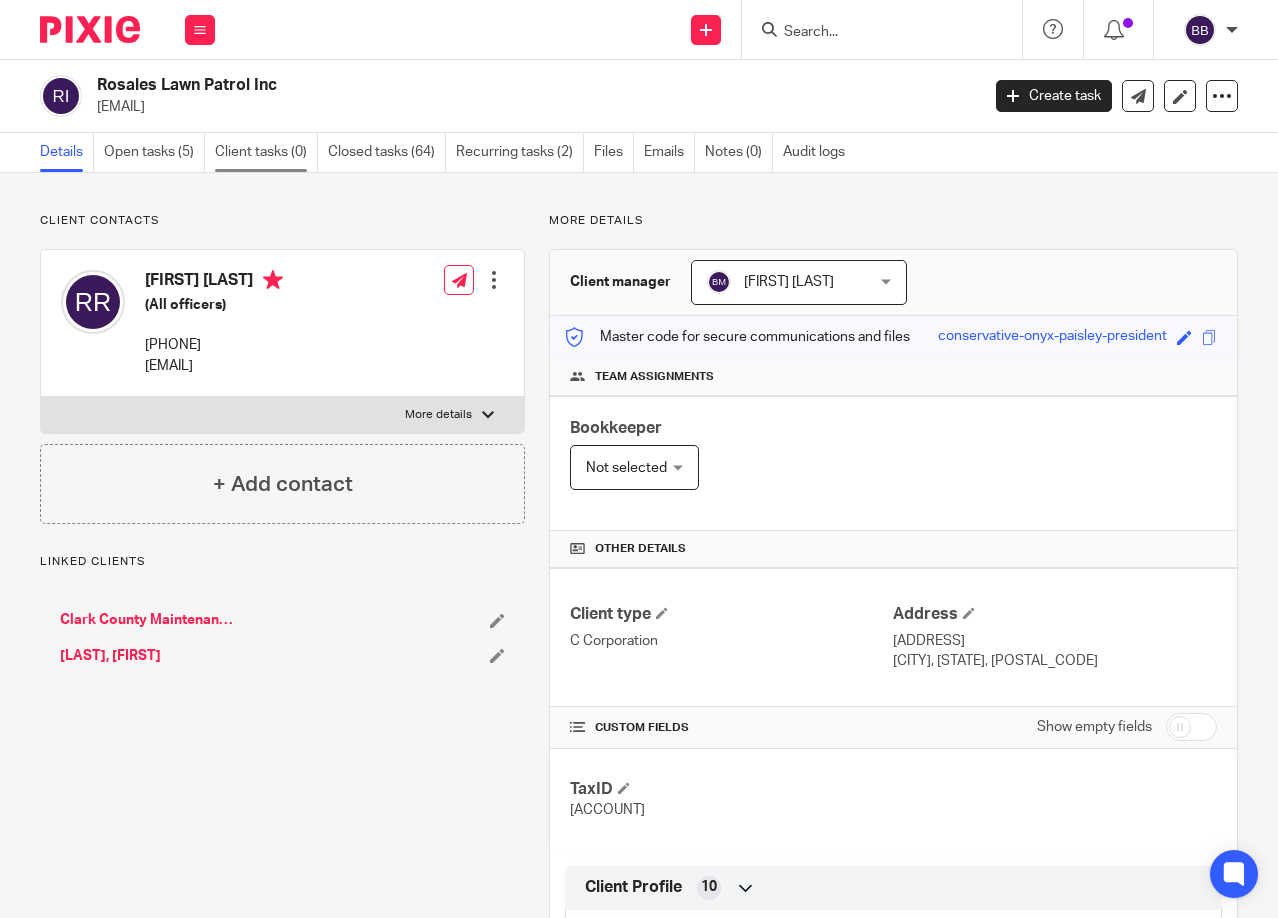 scroll, scrollTop: 0, scrollLeft: 0, axis: both 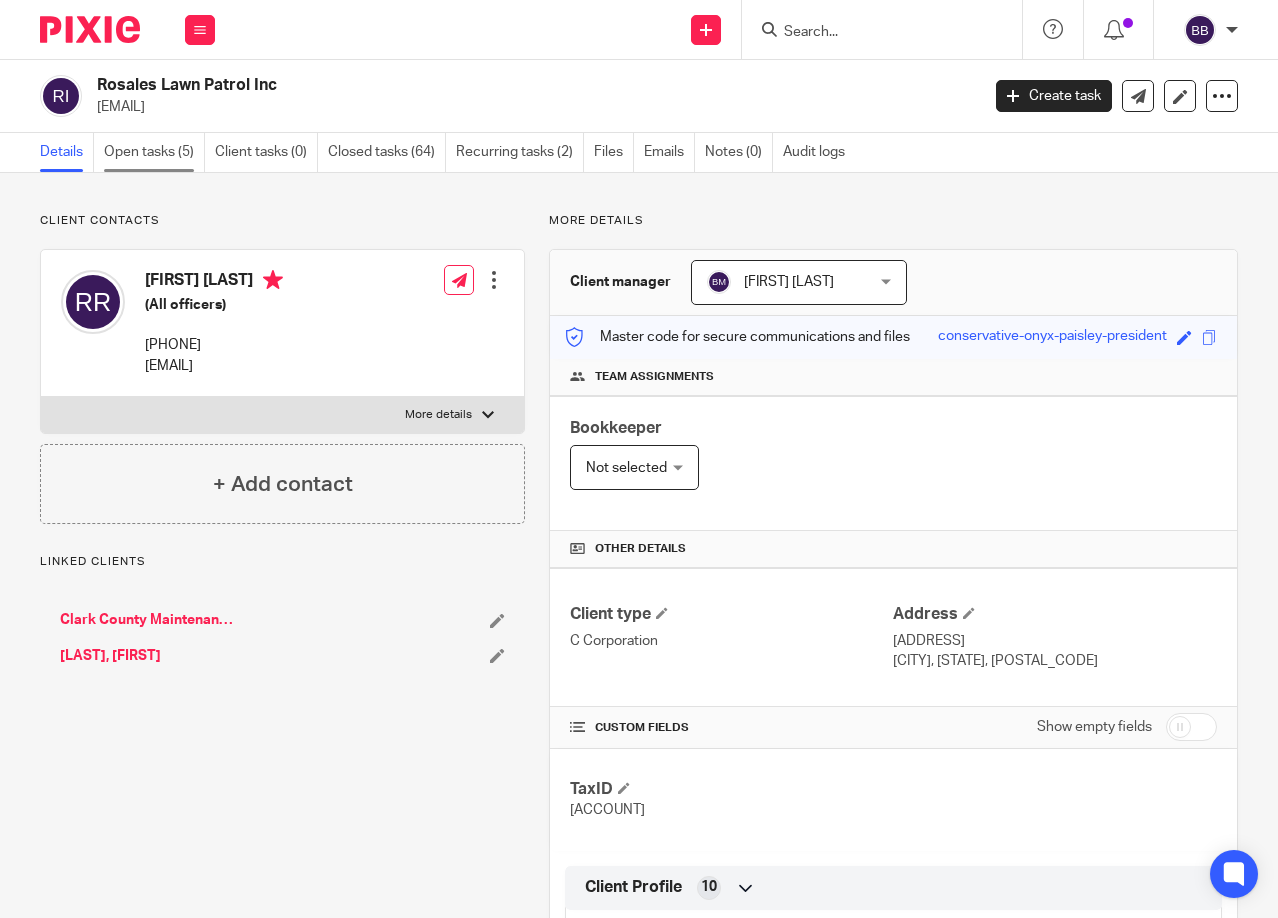click on "Open tasks (5)" at bounding box center (154, 152) 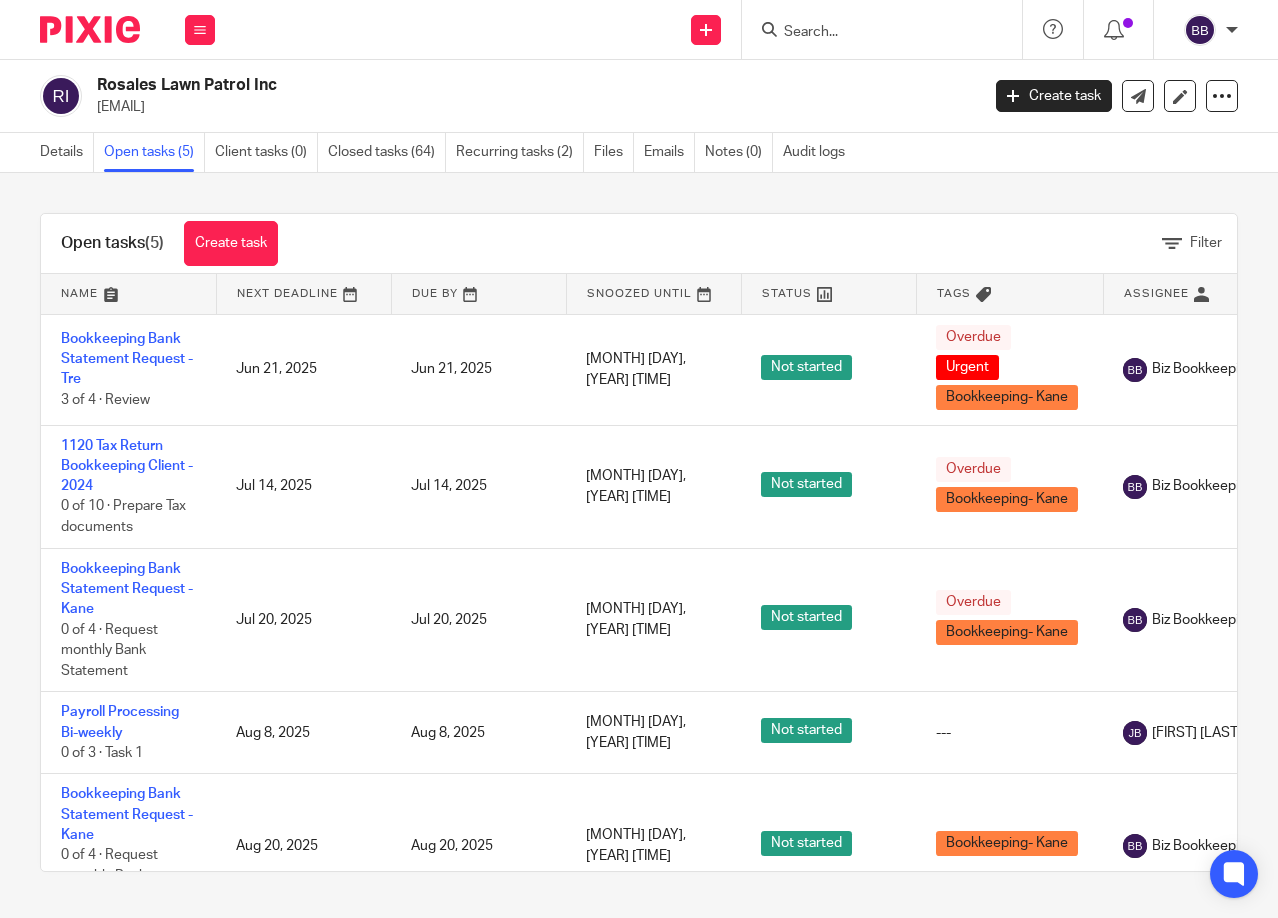 scroll, scrollTop: 0, scrollLeft: 0, axis: both 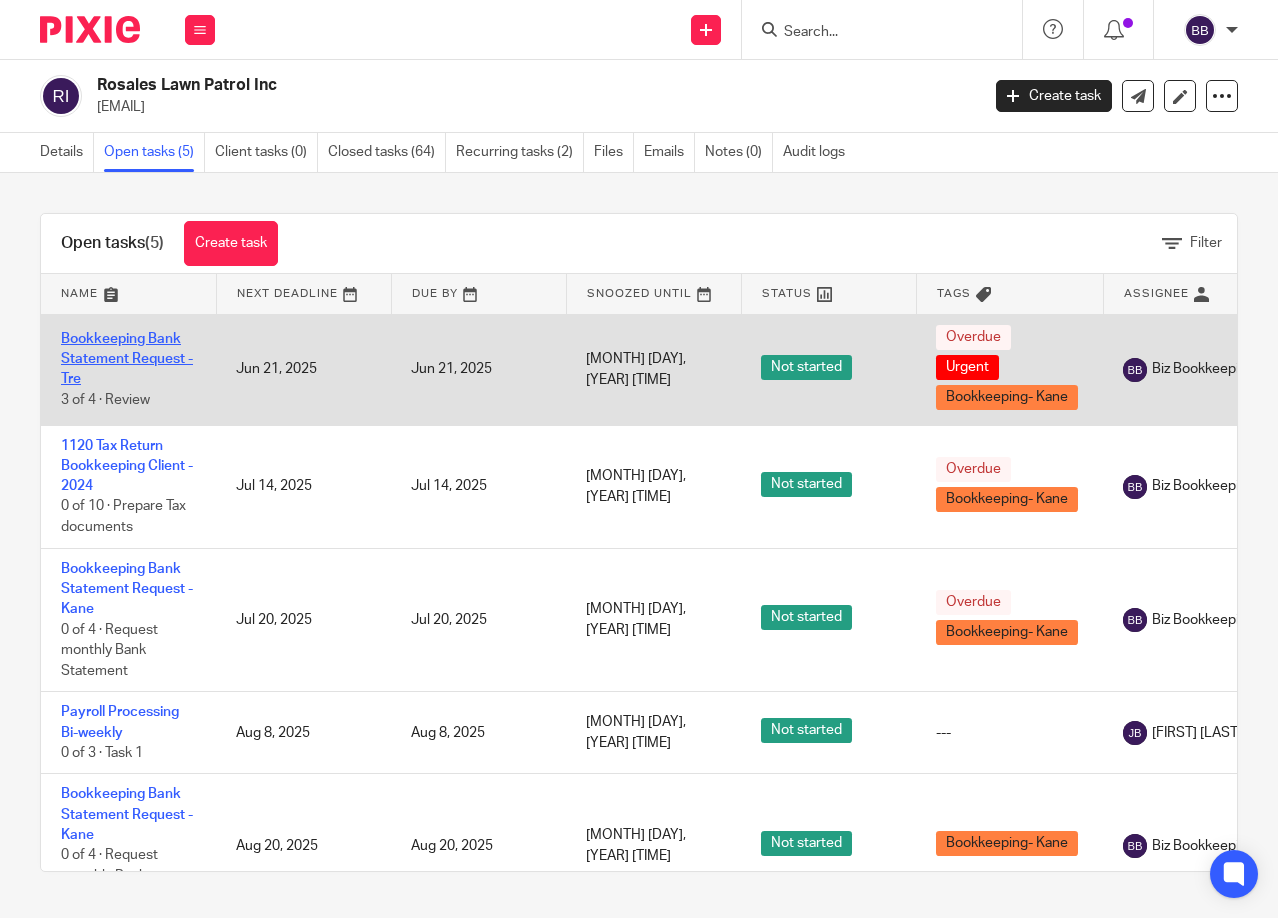 click on "Bookkeeping Bank Statement Request - Tre" at bounding box center (127, 359) 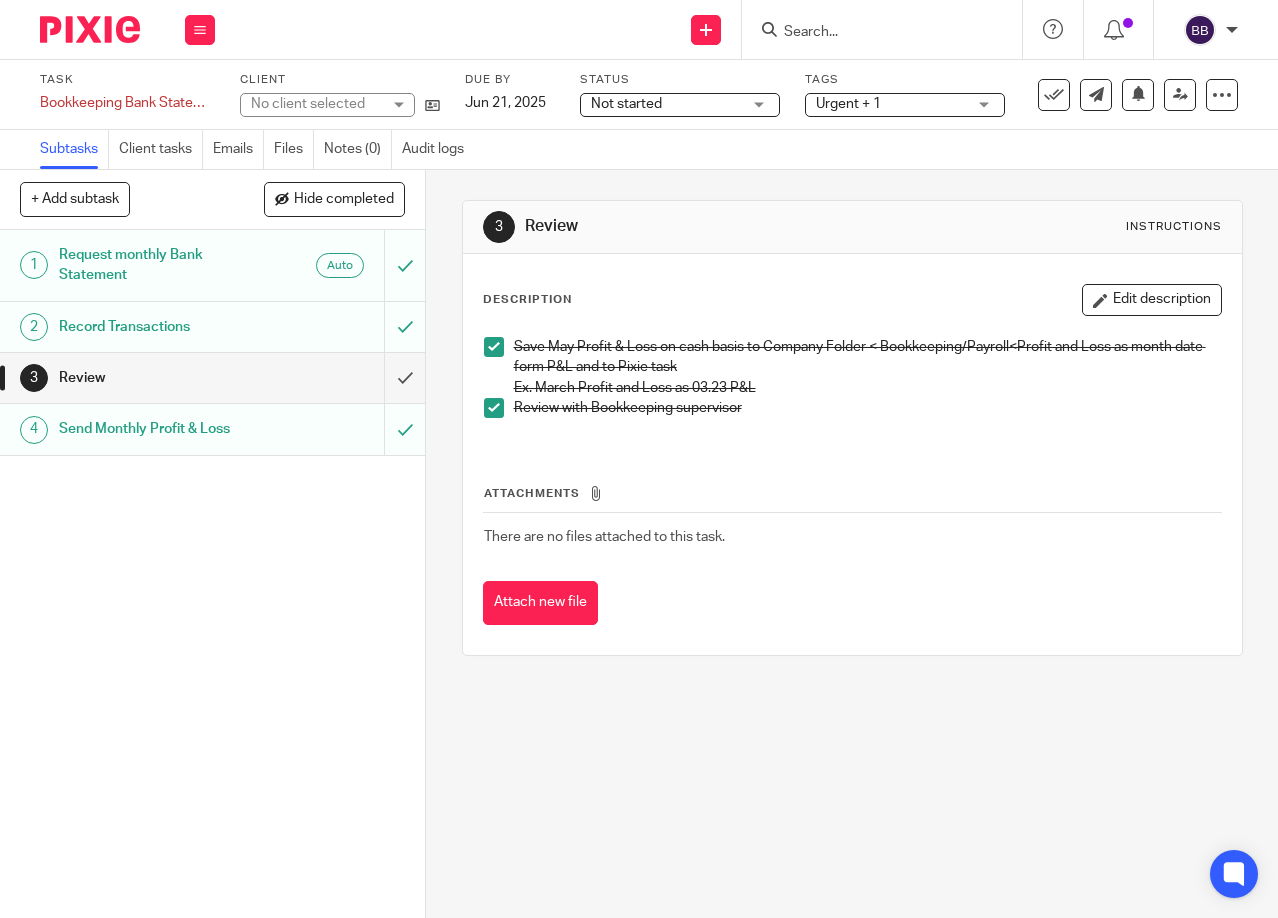 scroll, scrollTop: 0, scrollLeft: 0, axis: both 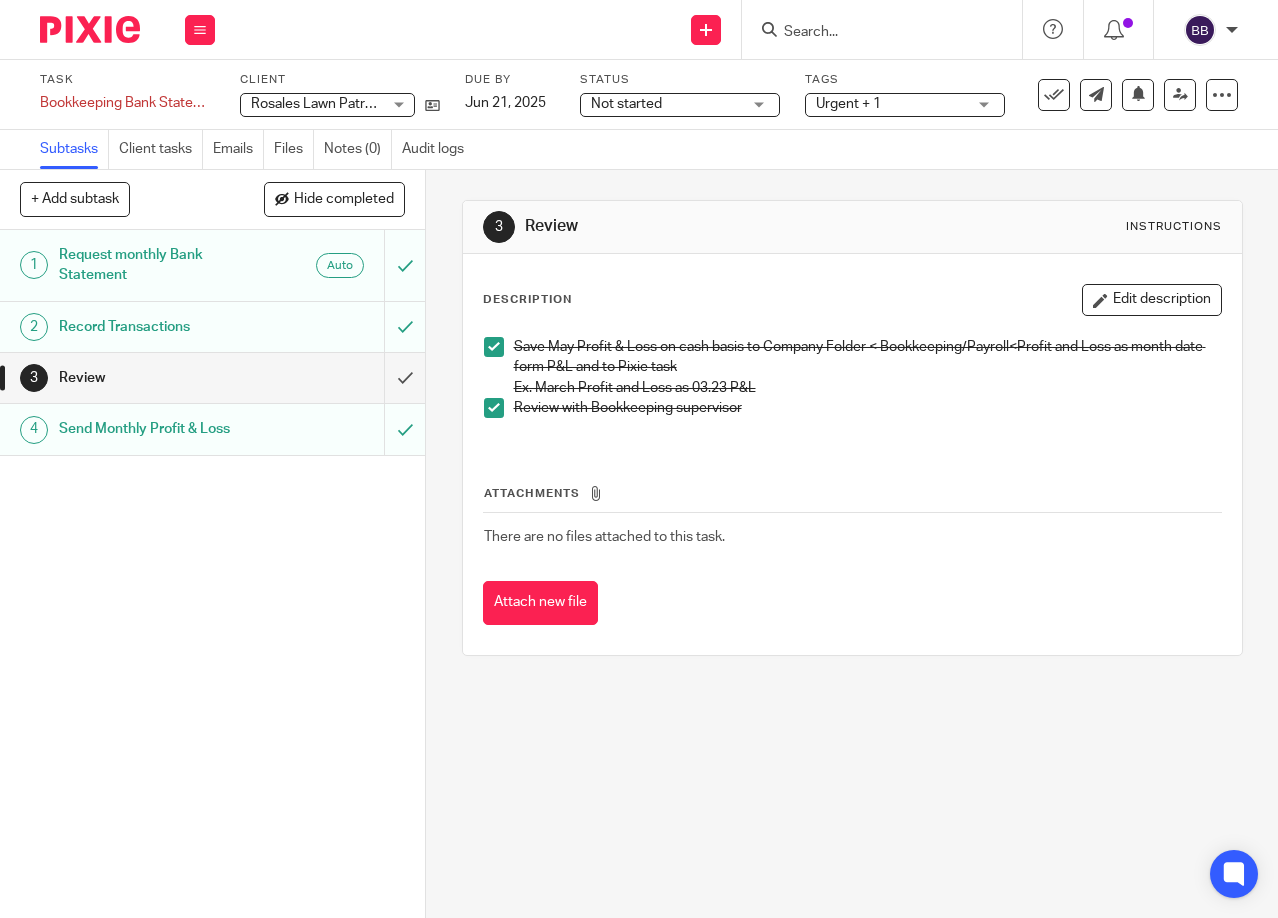 click on "Review" at bounding box center [161, 378] 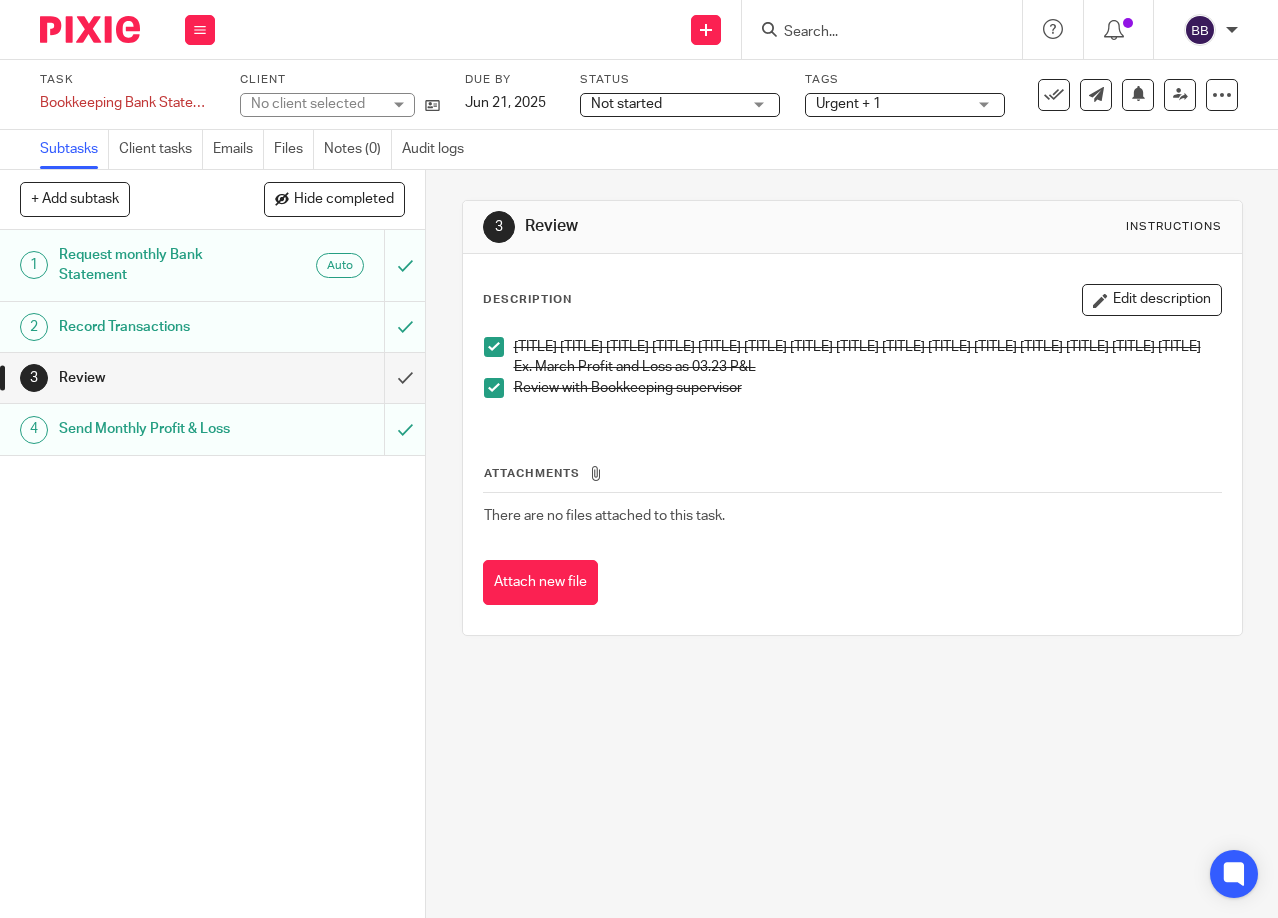 scroll, scrollTop: 0, scrollLeft: 0, axis: both 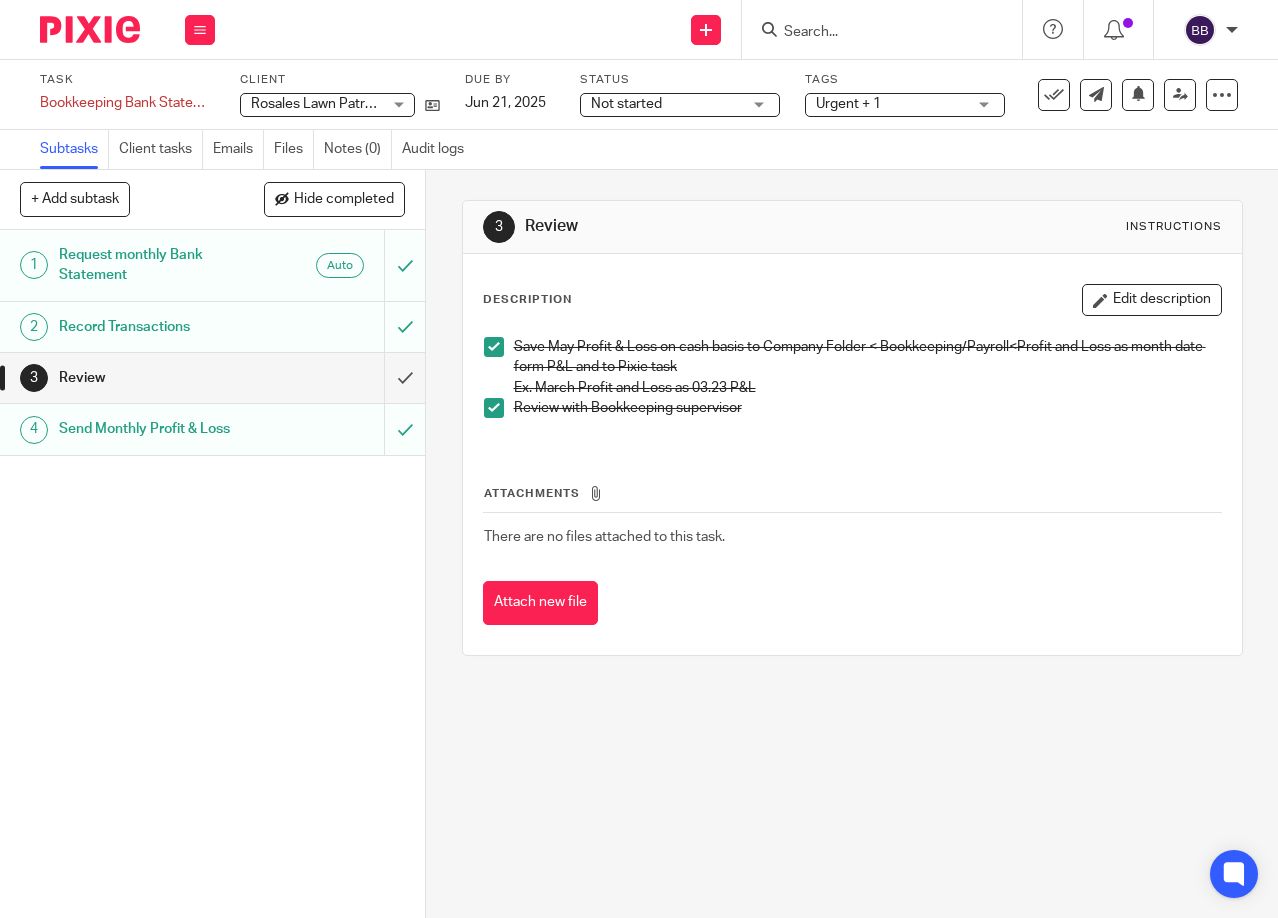 click on "2
Record Transactions" at bounding box center (192, 327) 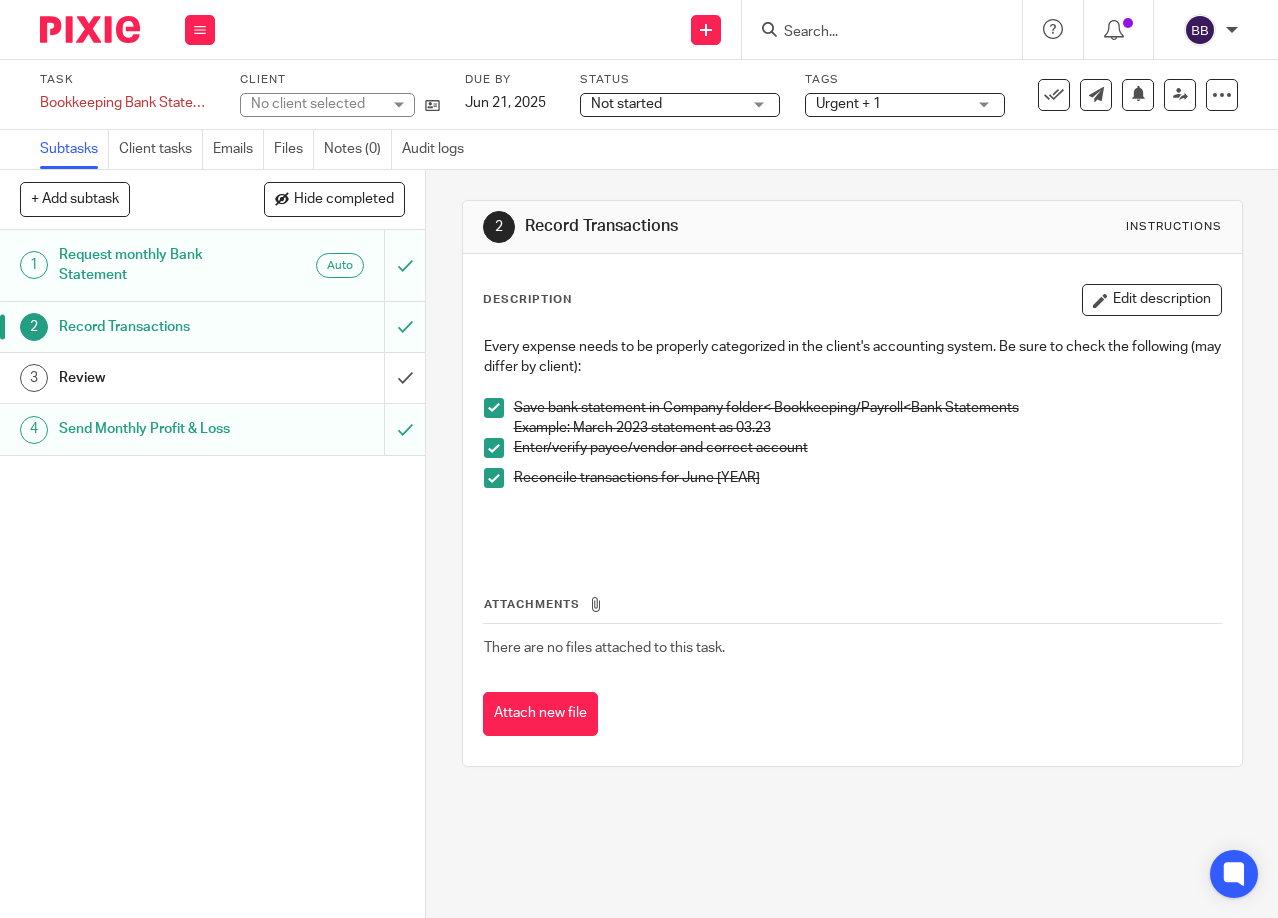 scroll, scrollTop: 0, scrollLeft: 0, axis: both 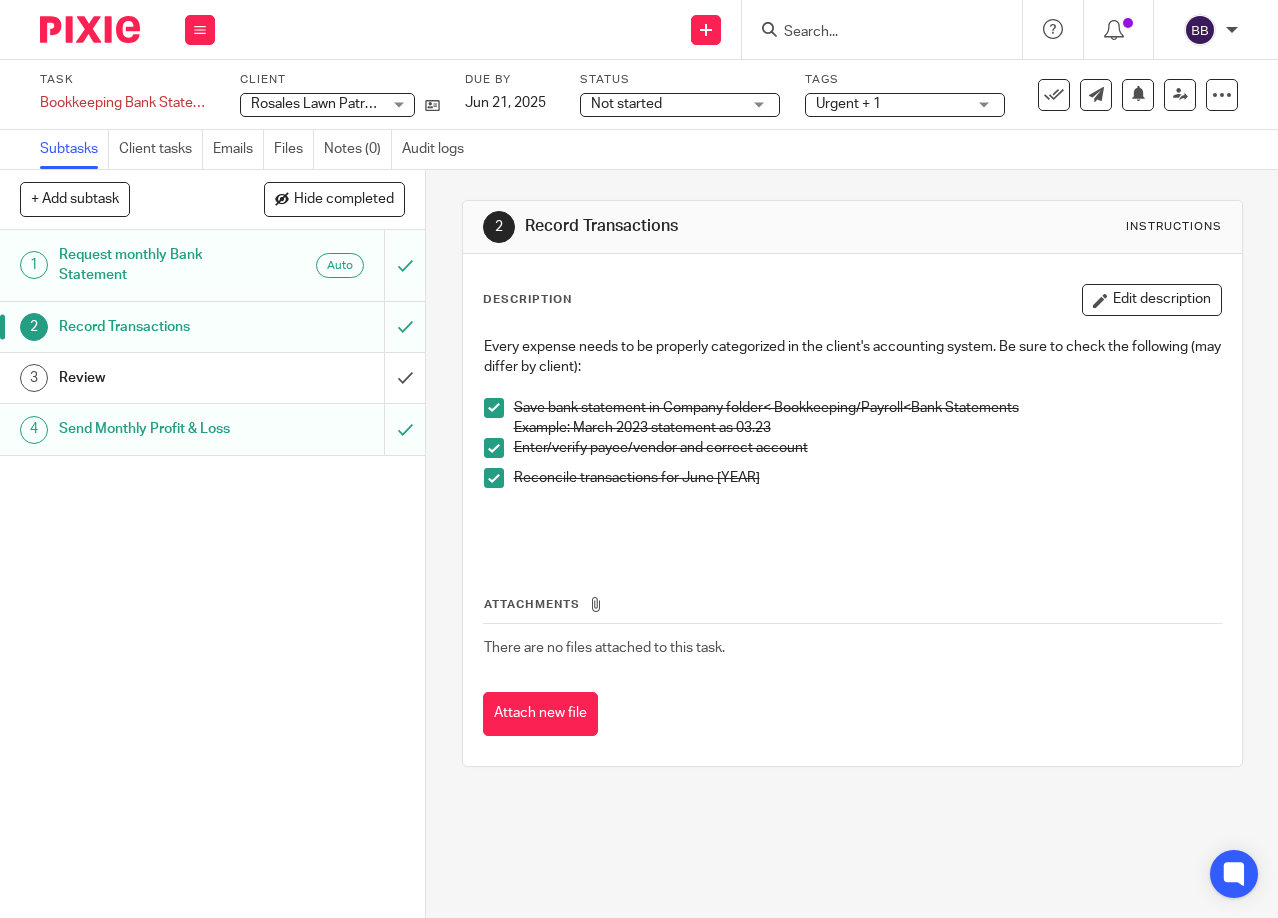 click on "Review" at bounding box center [161, 378] 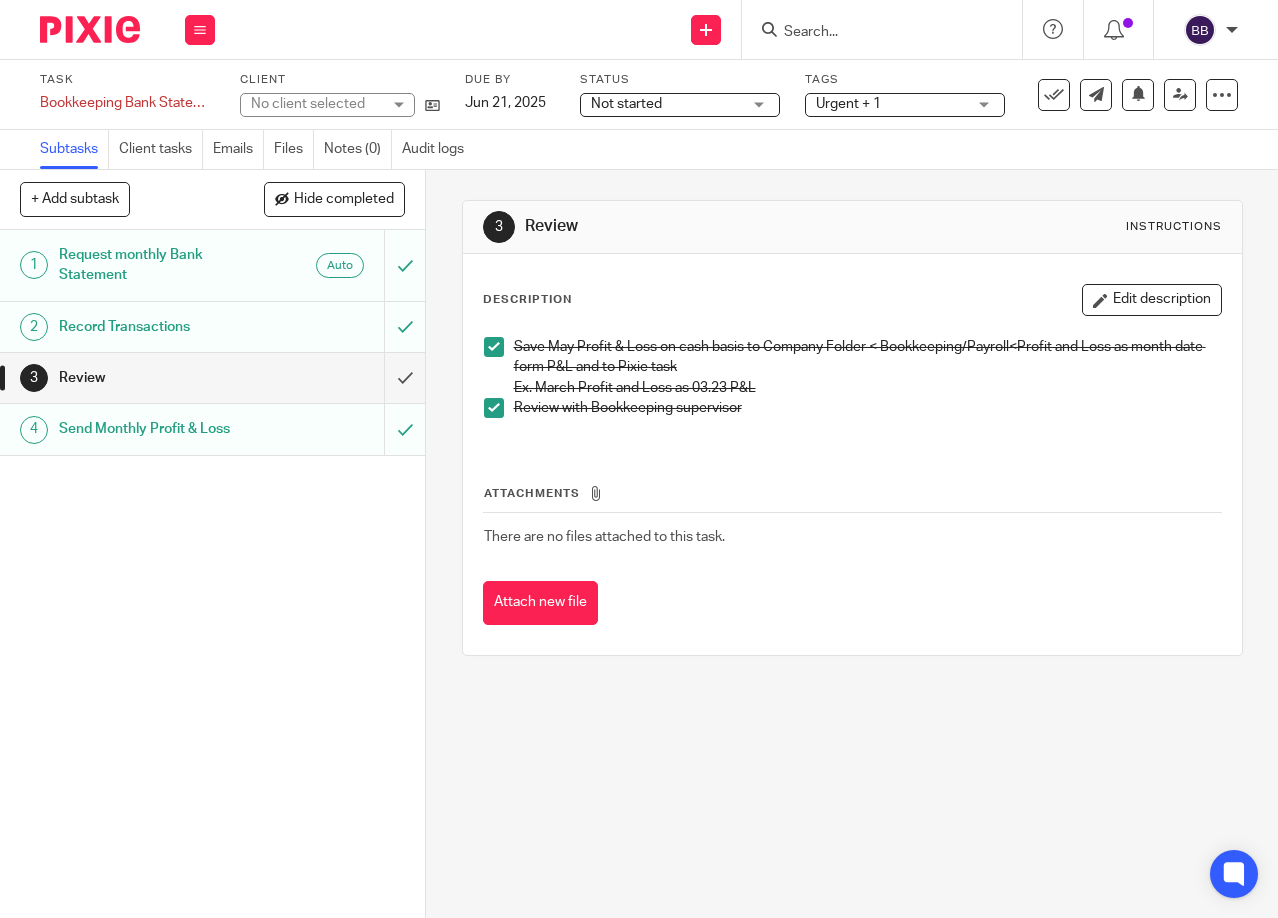 click on "Attach new file" at bounding box center (540, 603) 